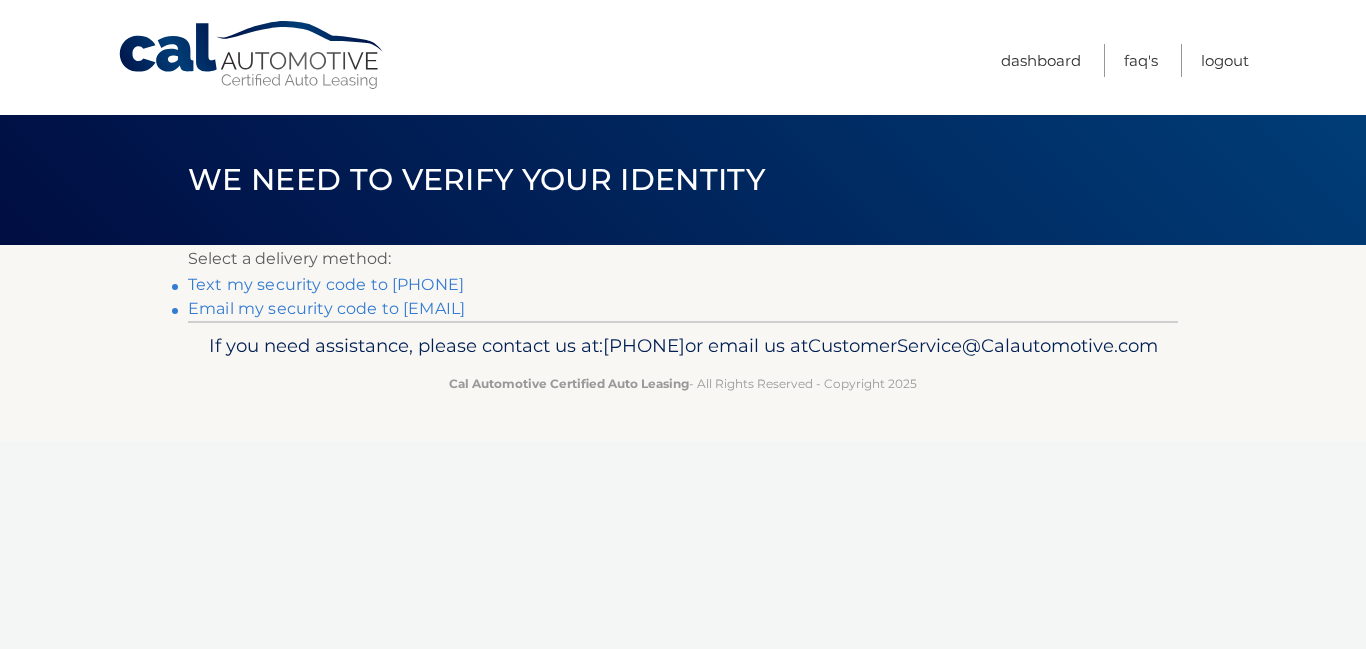 scroll, scrollTop: 0, scrollLeft: 0, axis: both 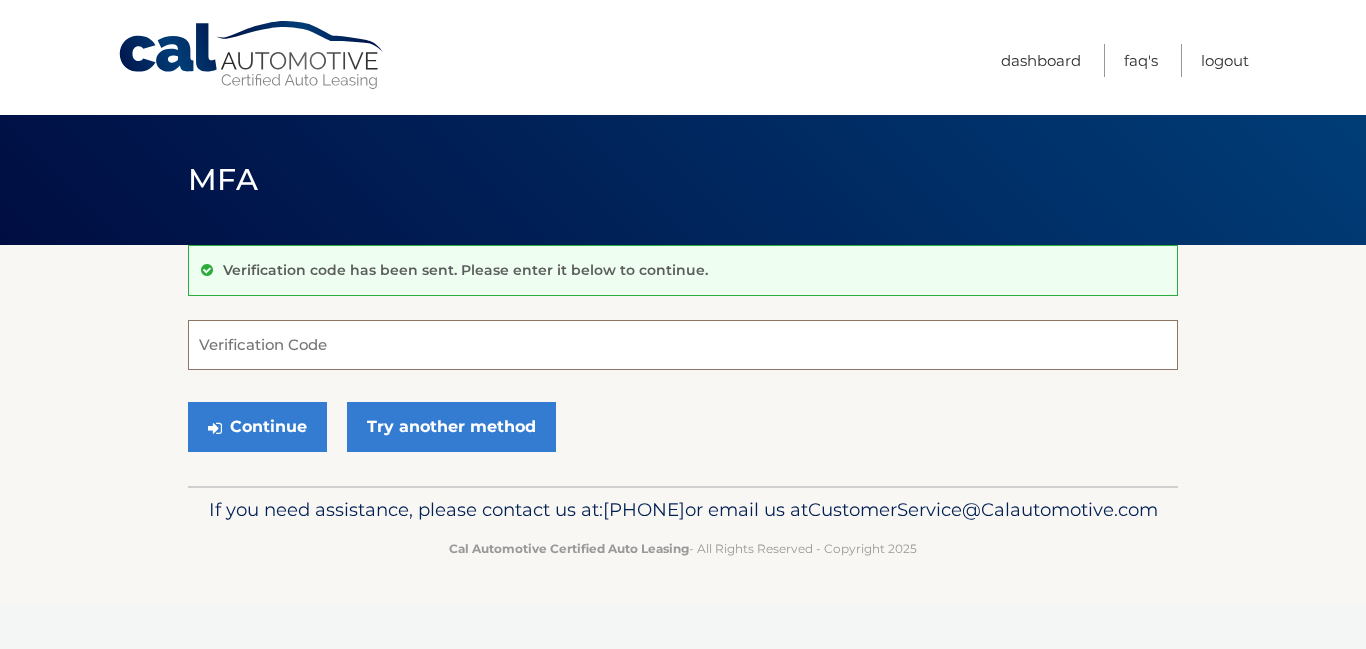 click on "Verification Code" at bounding box center [683, 345] 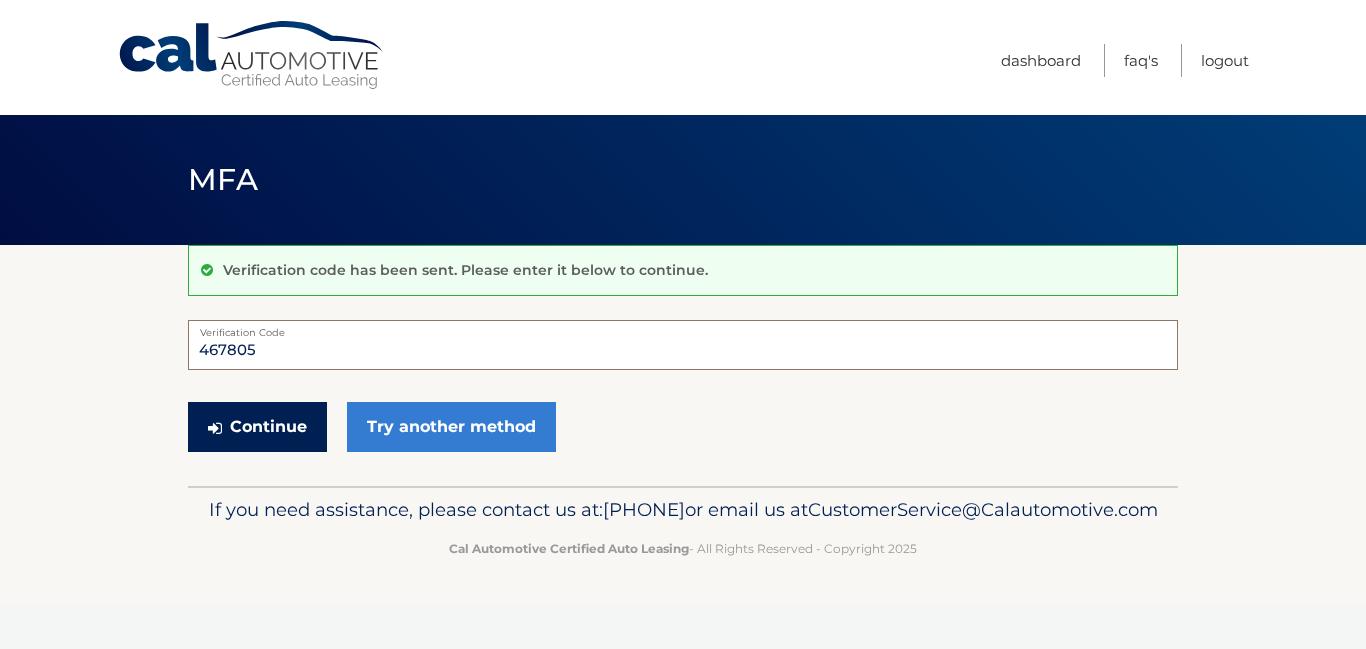 type on "467805" 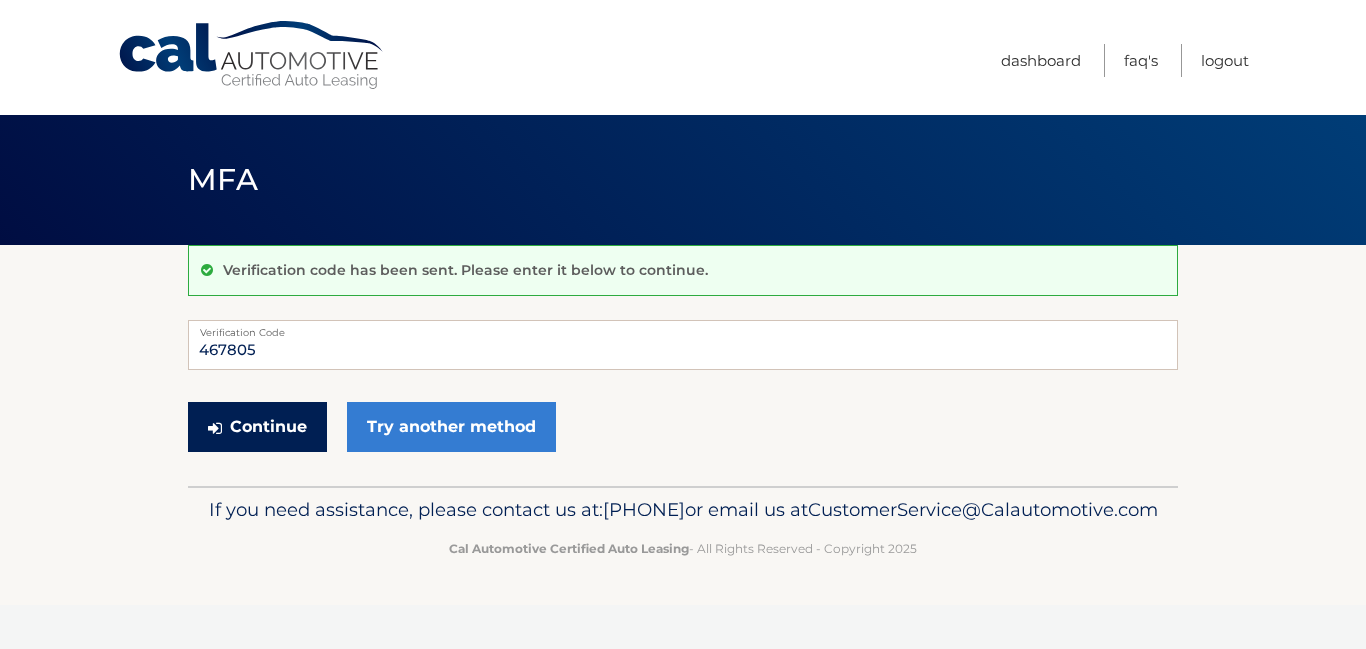 click on "Continue" at bounding box center [257, 427] 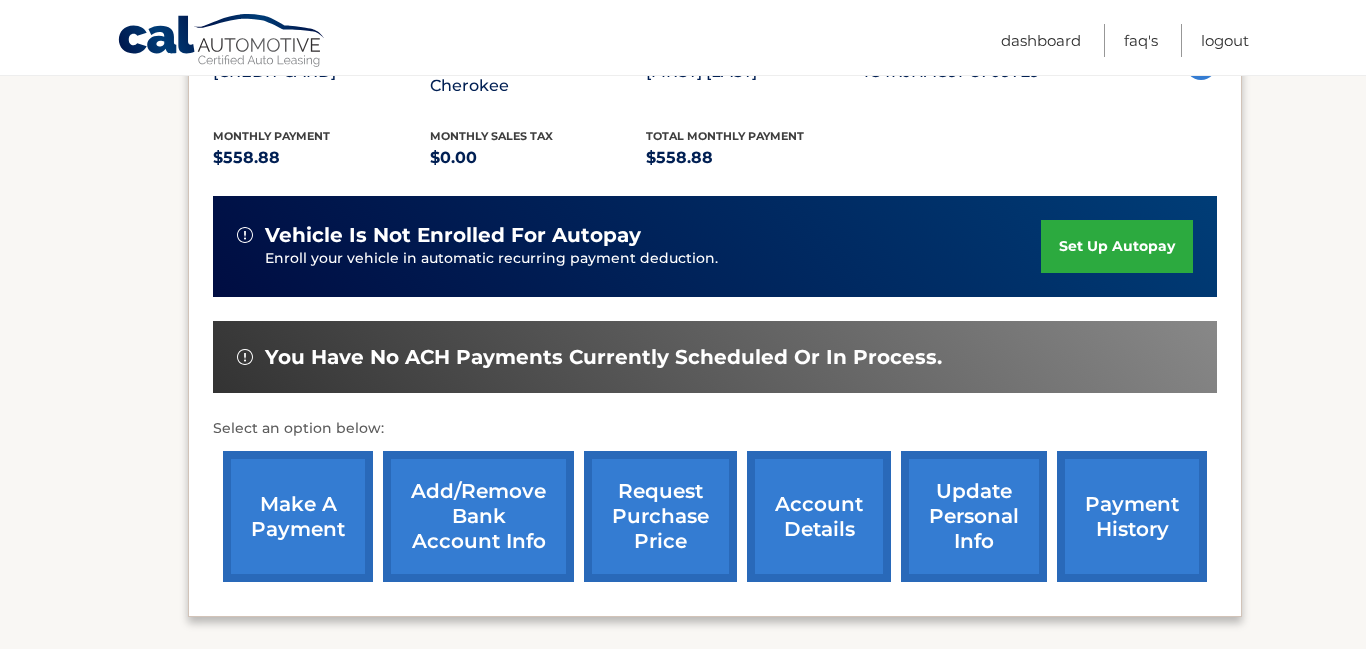 scroll, scrollTop: 412, scrollLeft: 0, axis: vertical 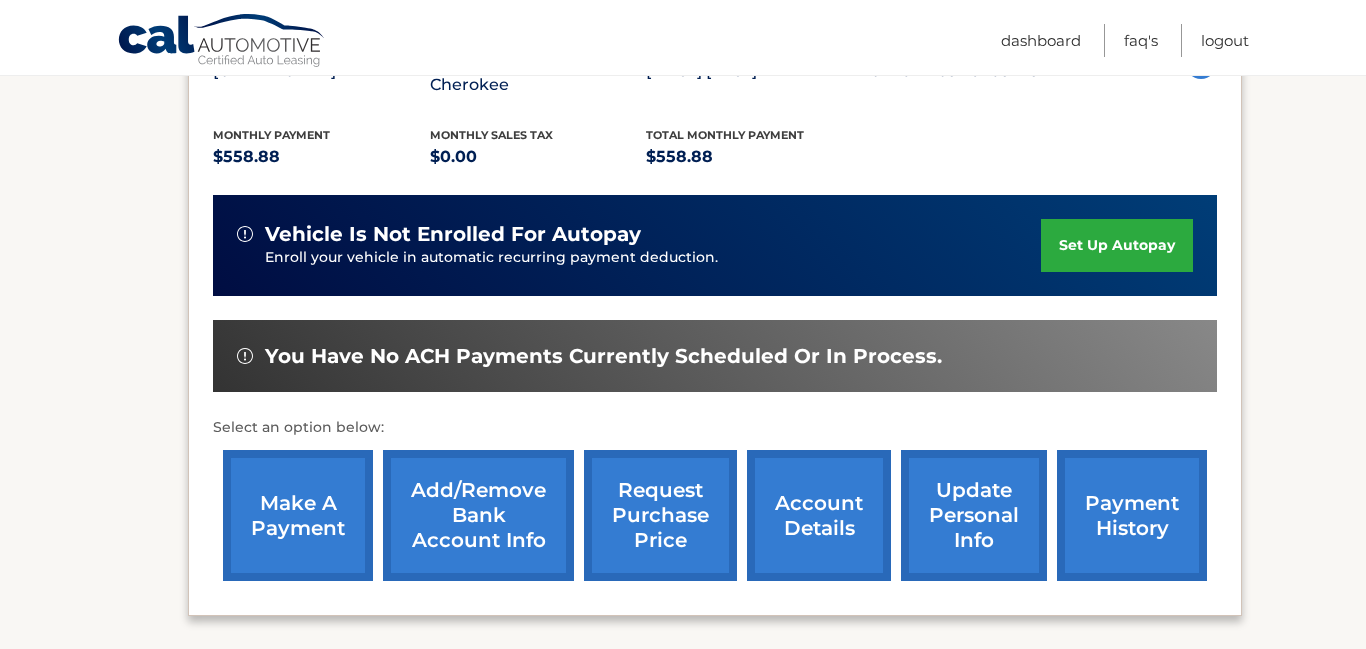 click on "payment history" at bounding box center [1132, 515] 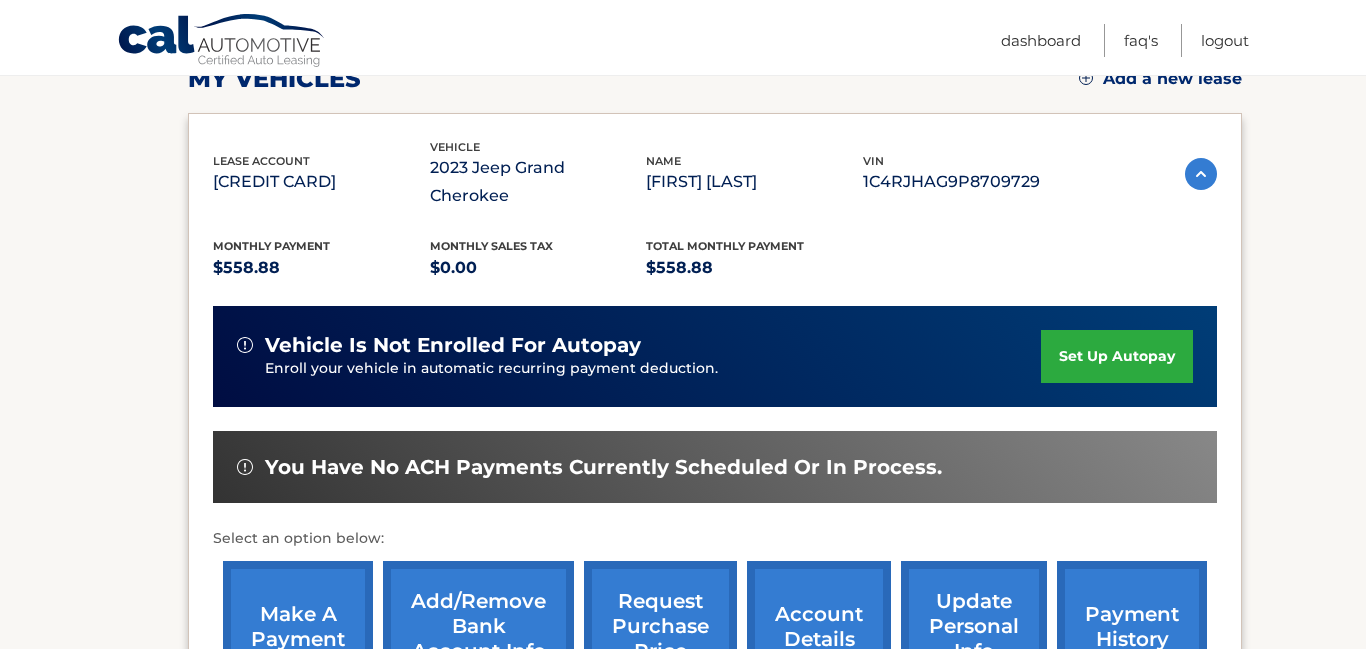 scroll, scrollTop: 297, scrollLeft: 0, axis: vertical 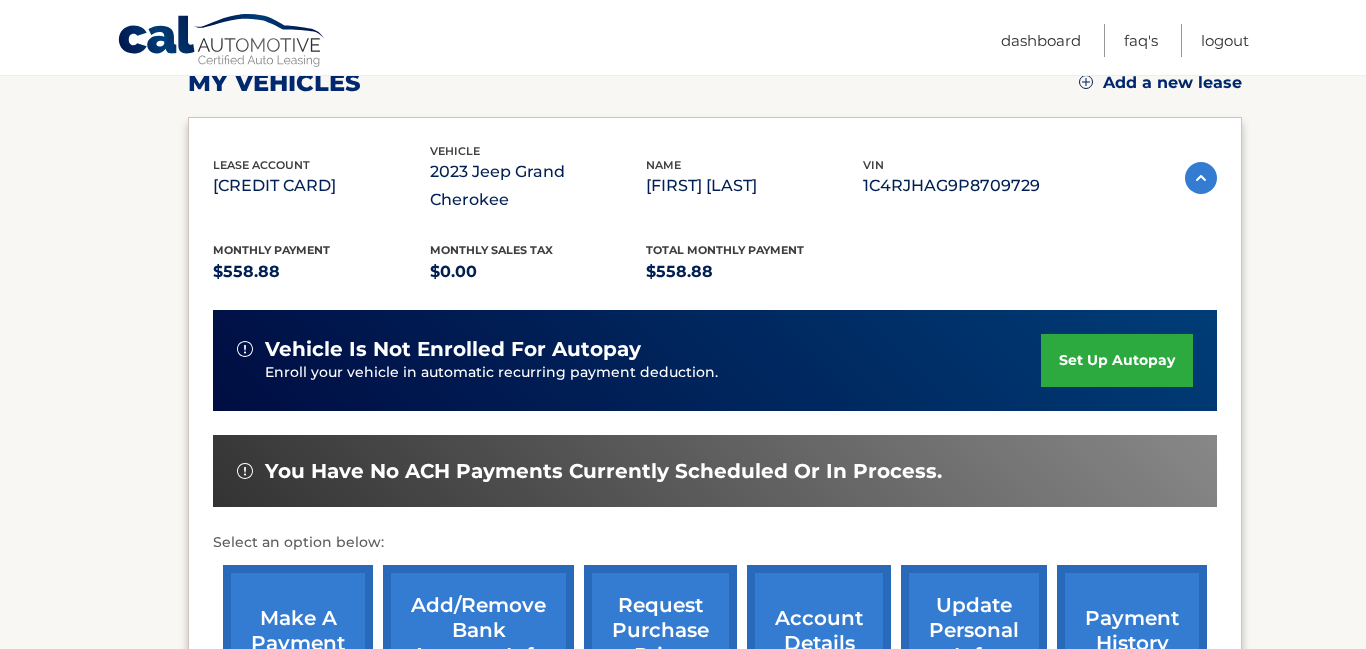 click on "make a payment" at bounding box center [298, 630] 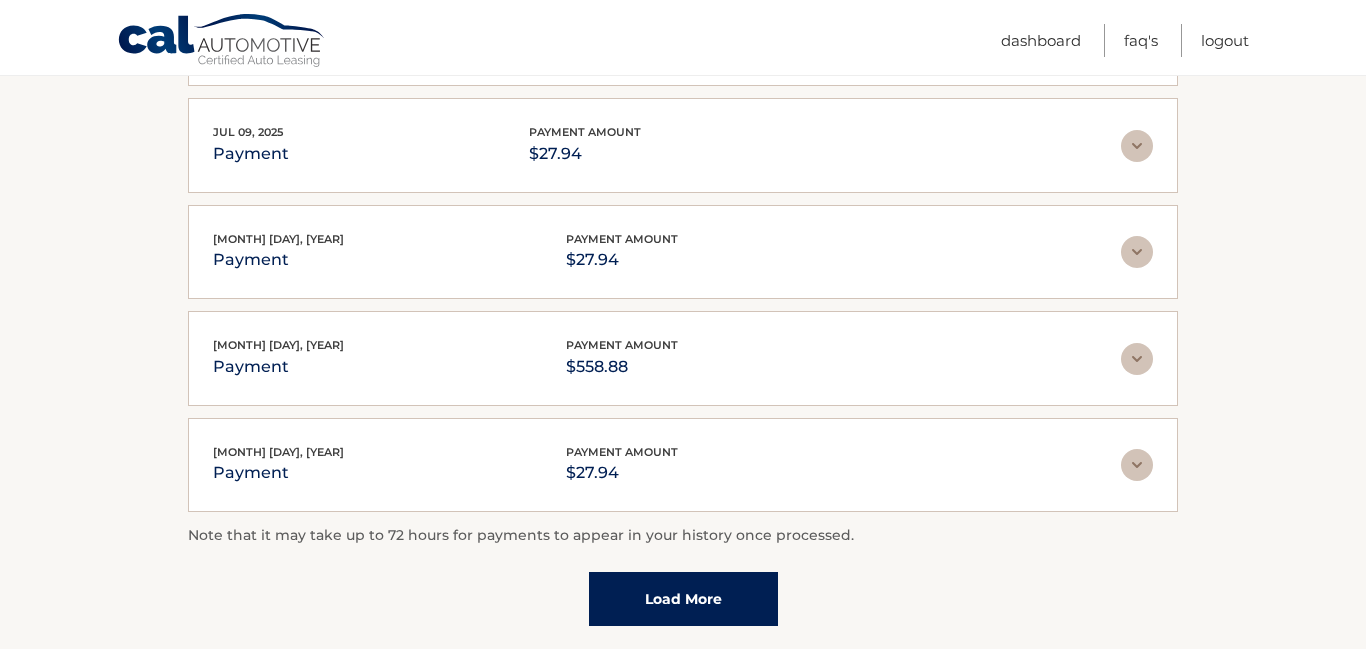 scroll, scrollTop: 0, scrollLeft: 0, axis: both 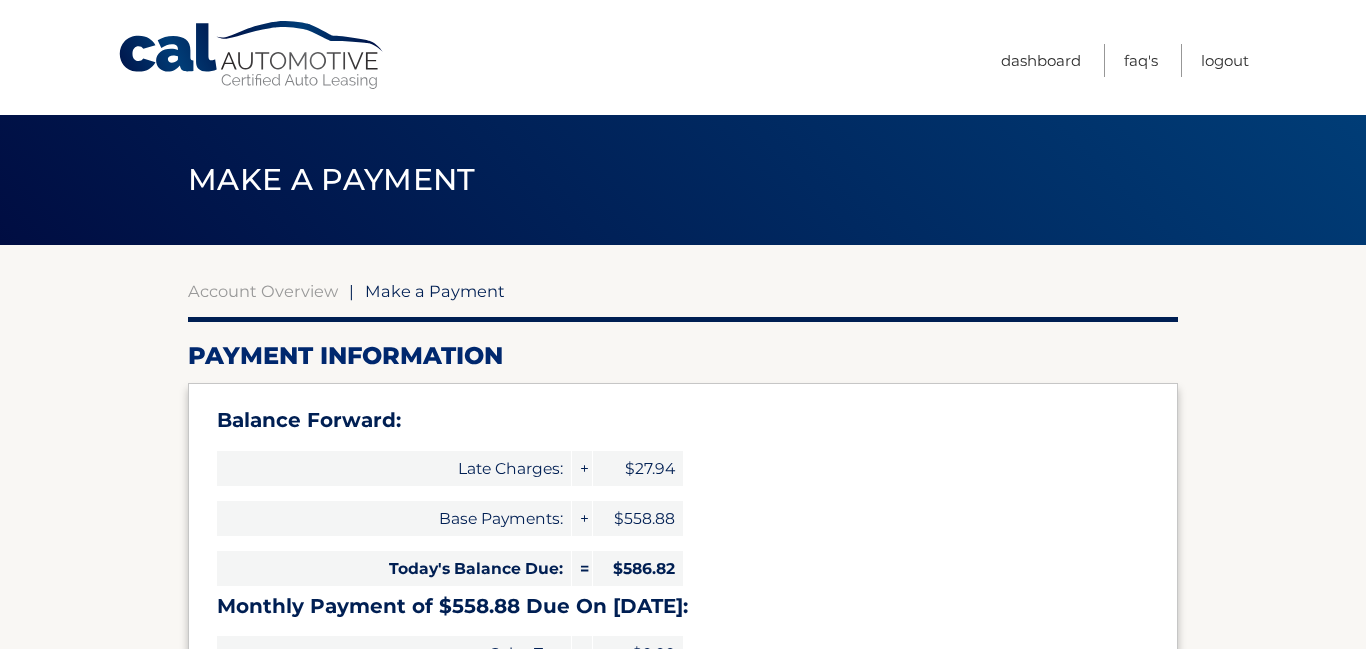 select on "MWNmNTQ3MDMtYzBlOS00NGRkLTgwYzYtMWQxNTdiOWZlNGI2" 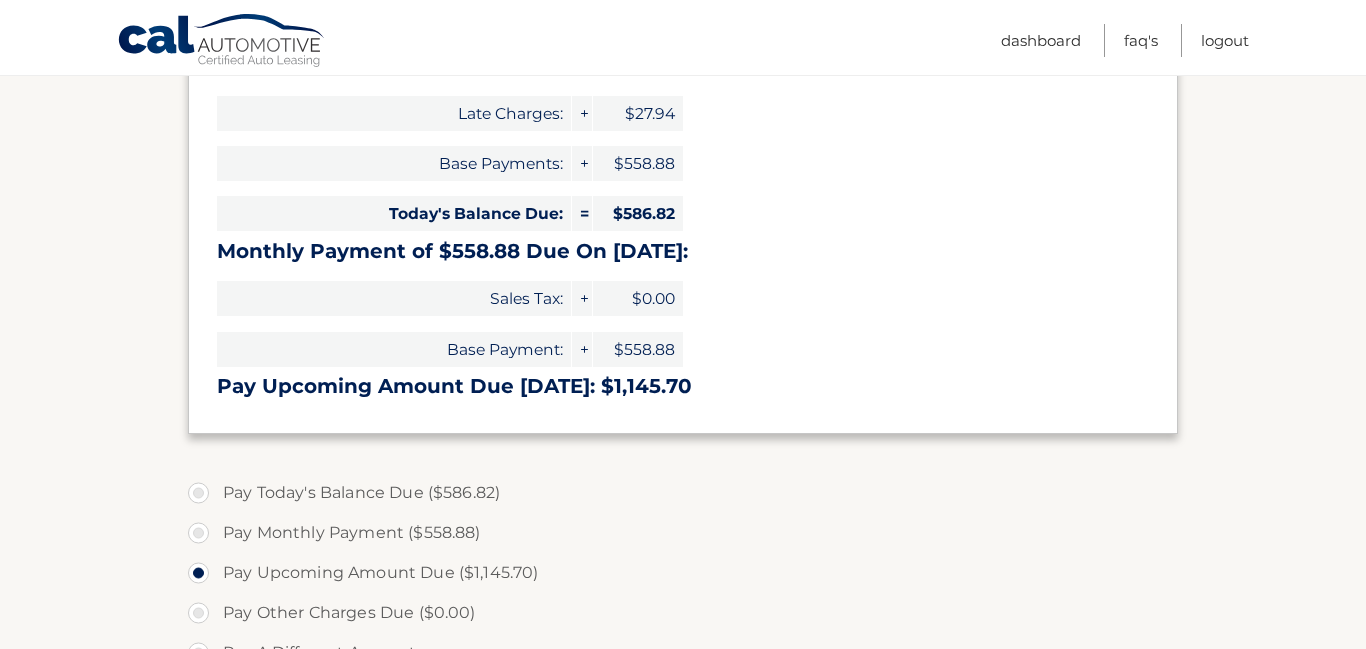 scroll, scrollTop: 358, scrollLeft: 0, axis: vertical 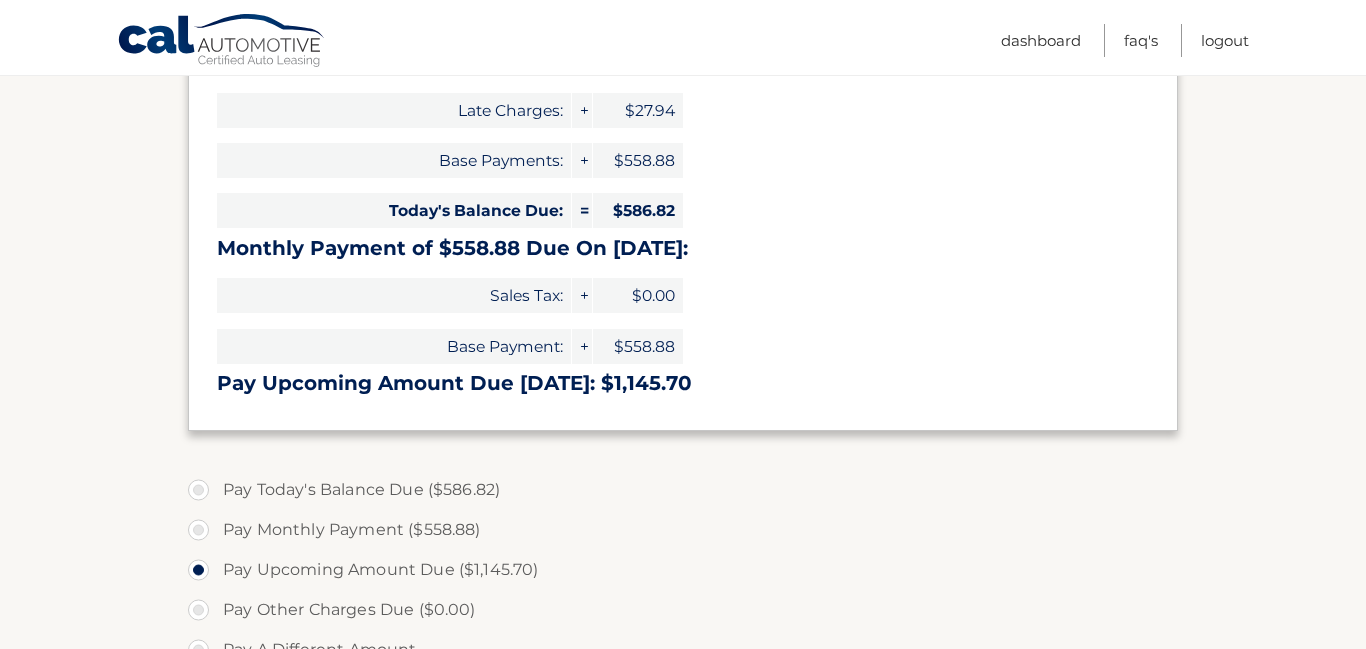 click on "Pay Today's Balance Due ($586.82)" at bounding box center (683, 490) 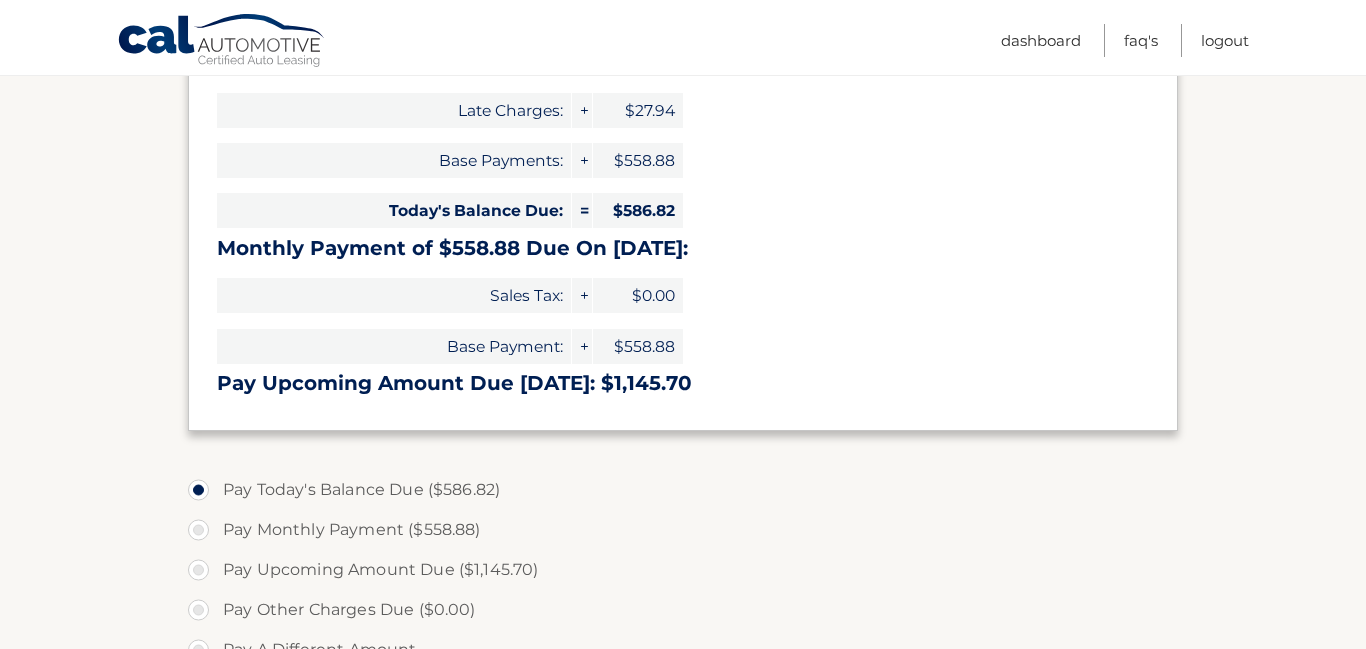 type on "586.82" 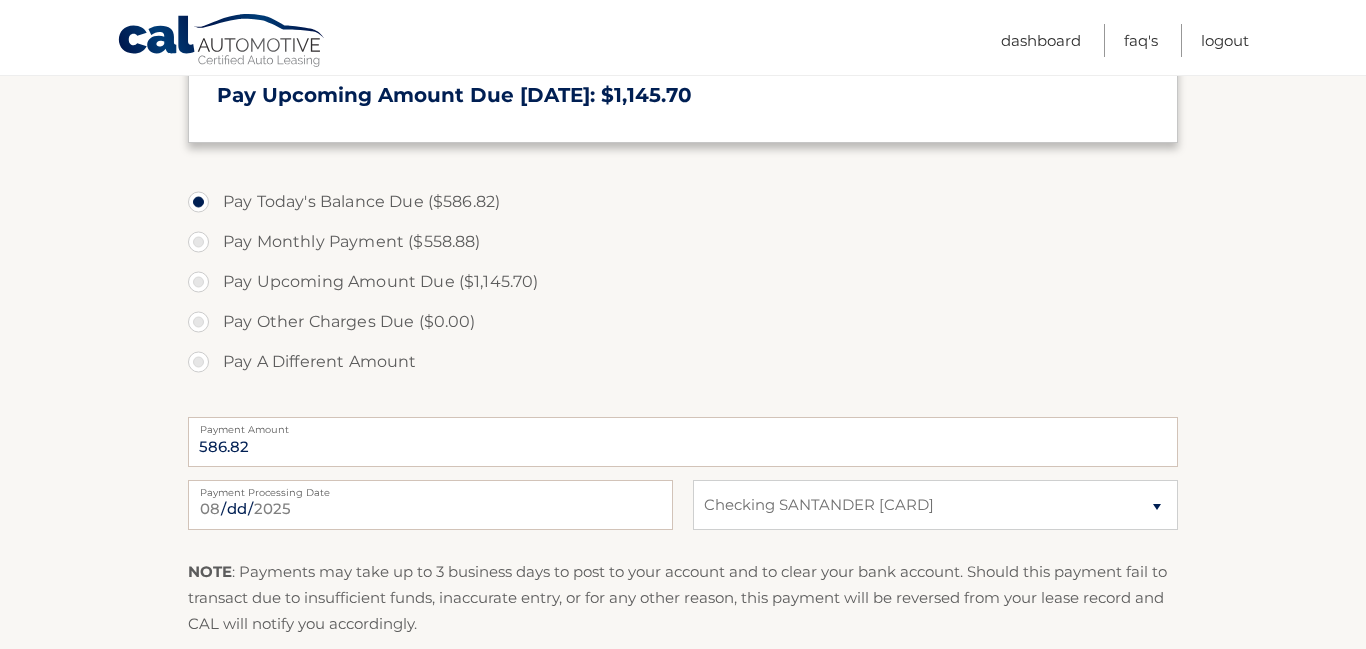 scroll, scrollTop: 652, scrollLeft: 0, axis: vertical 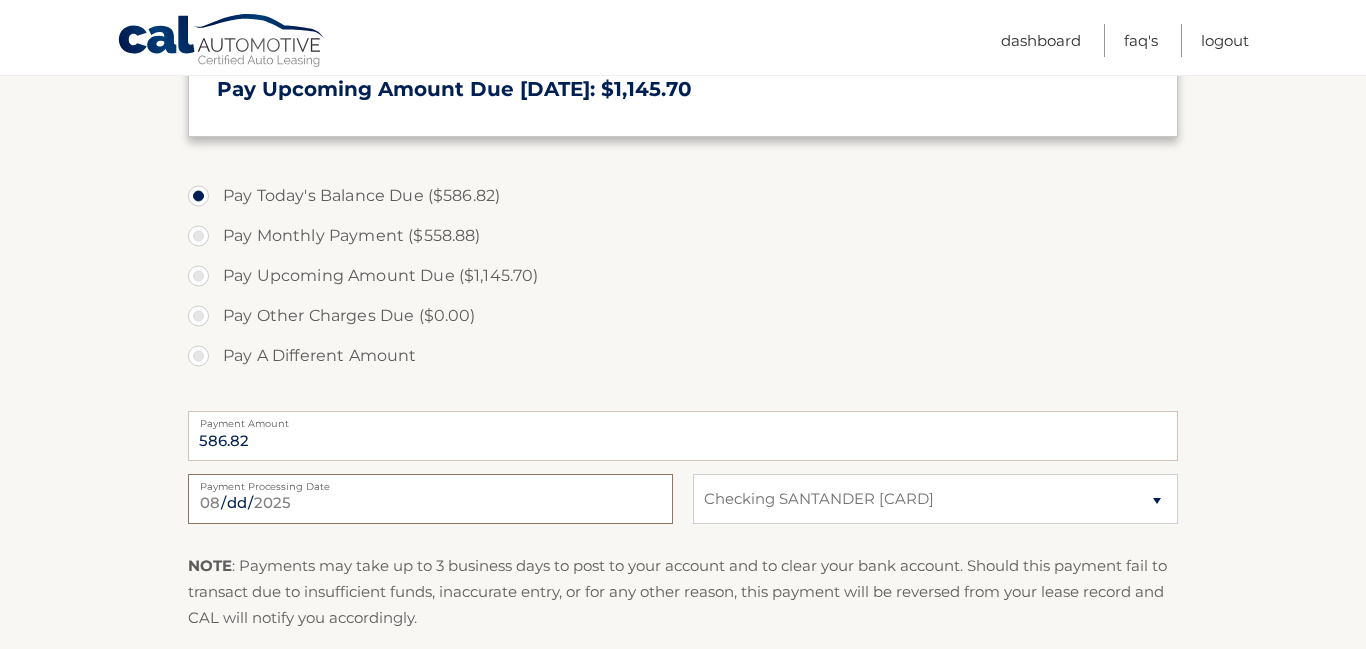 click on "[DATE]" at bounding box center (430, 499) 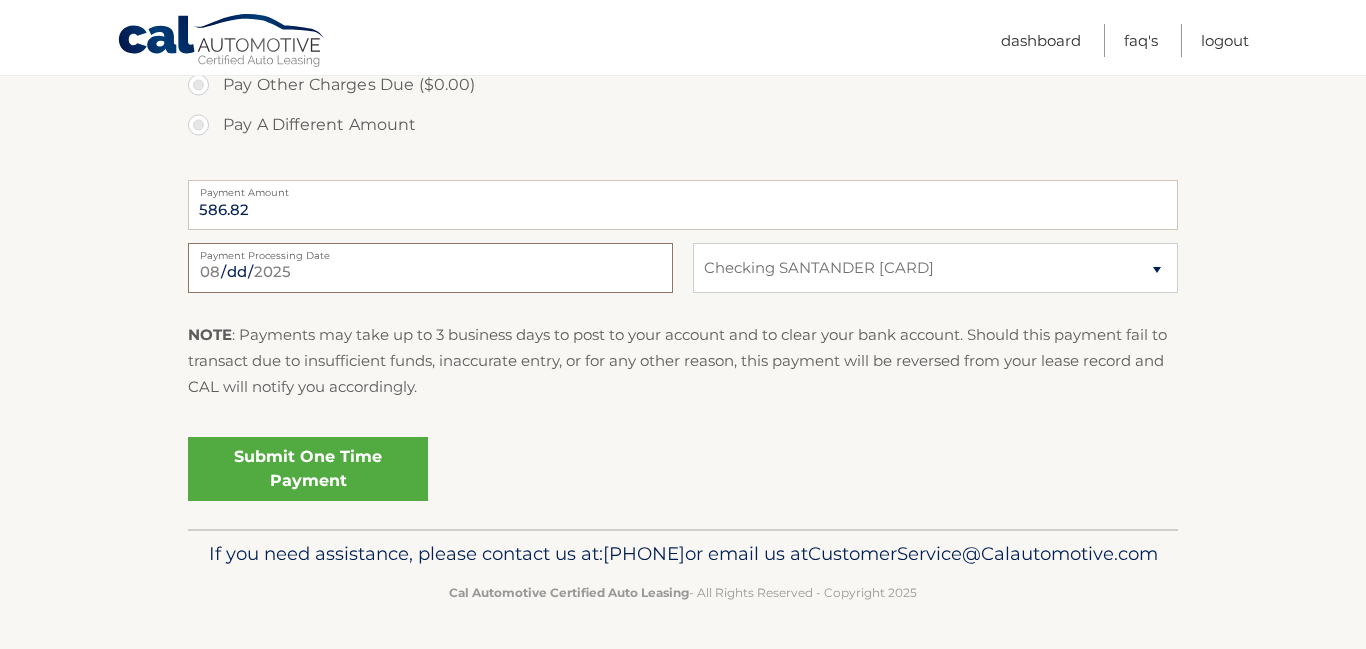 scroll, scrollTop: 892, scrollLeft: 0, axis: vertical 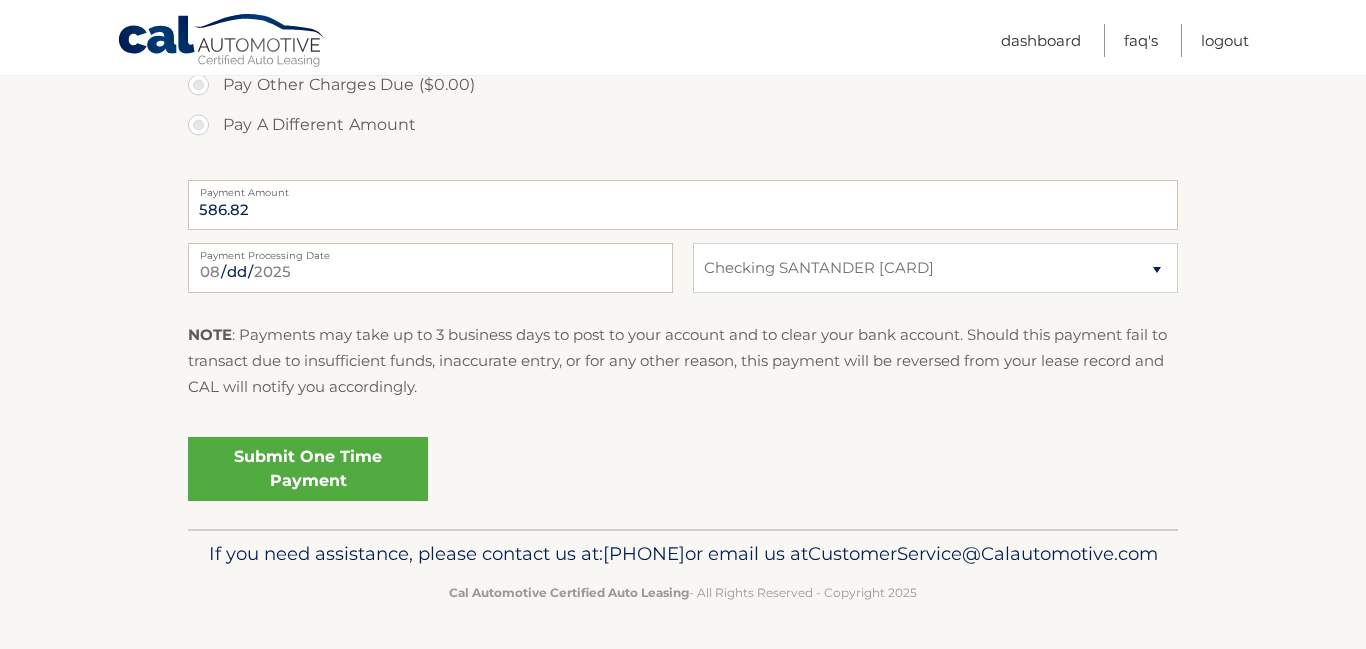 click on "Submit One Time Payment" at bounding box center (308, 469) 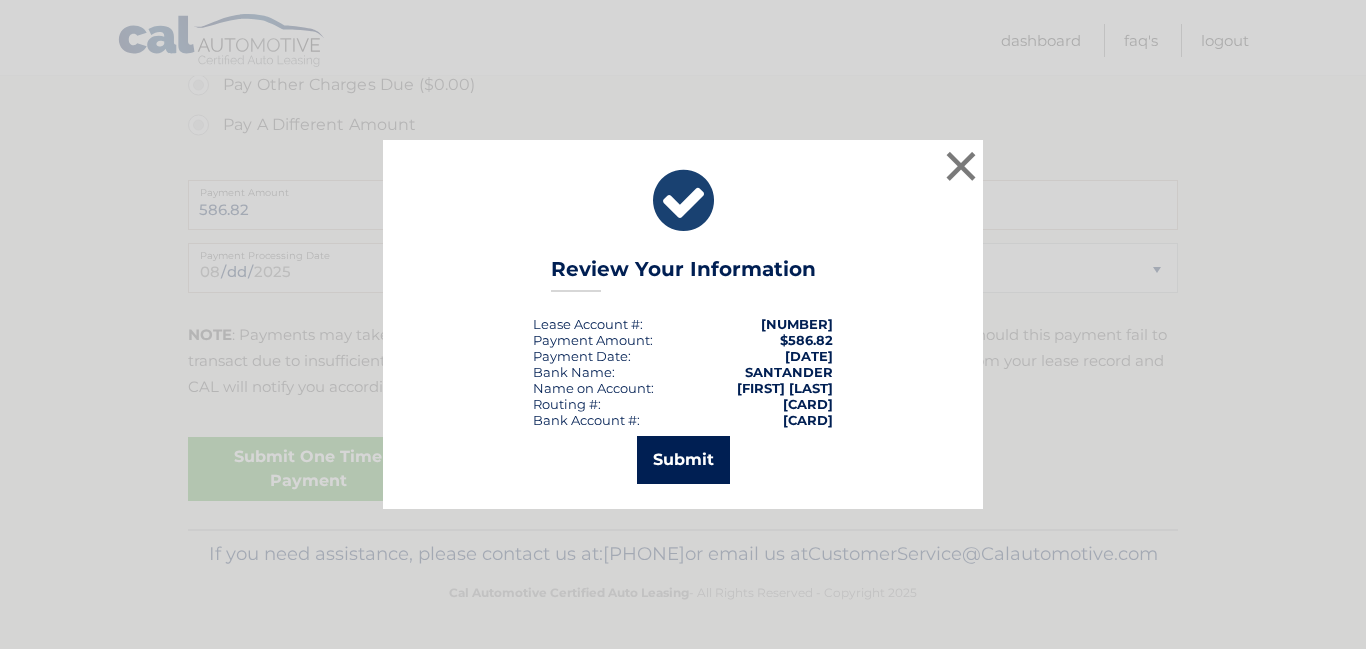 click on "Submit" at bounding box center (683, 460) 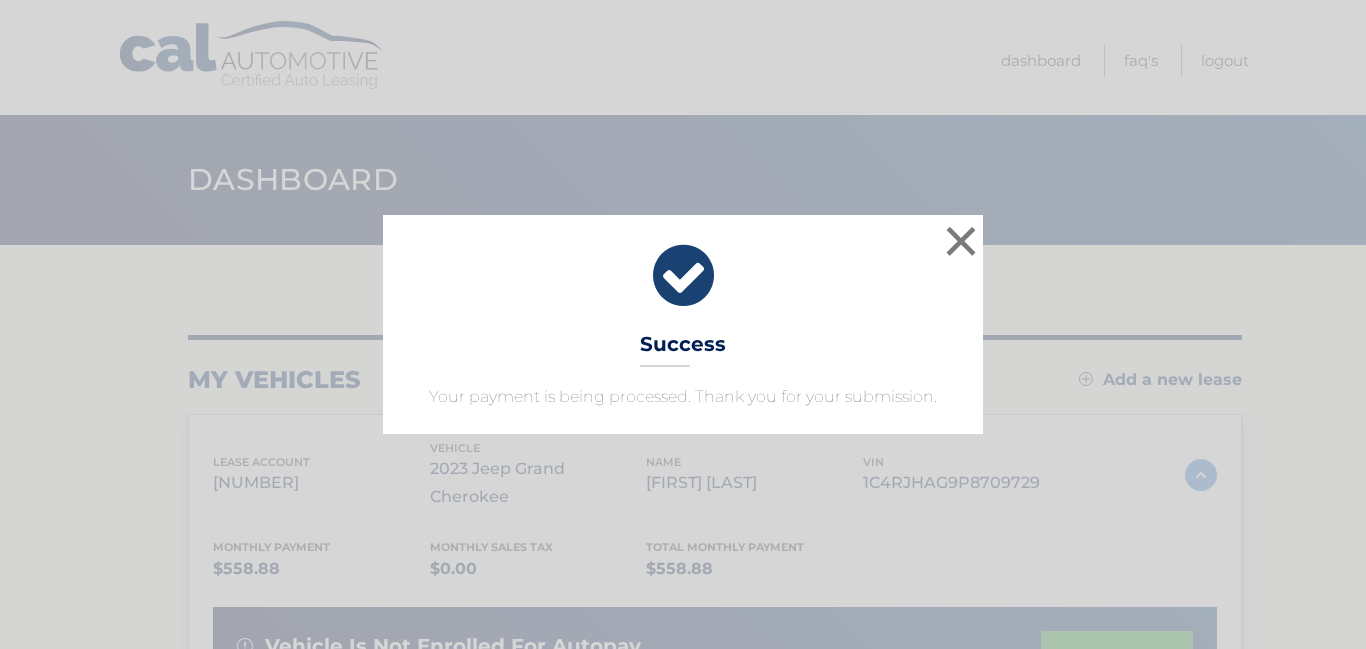 scroll, scrollTop: 0, scrollLeft: 0, axis: both 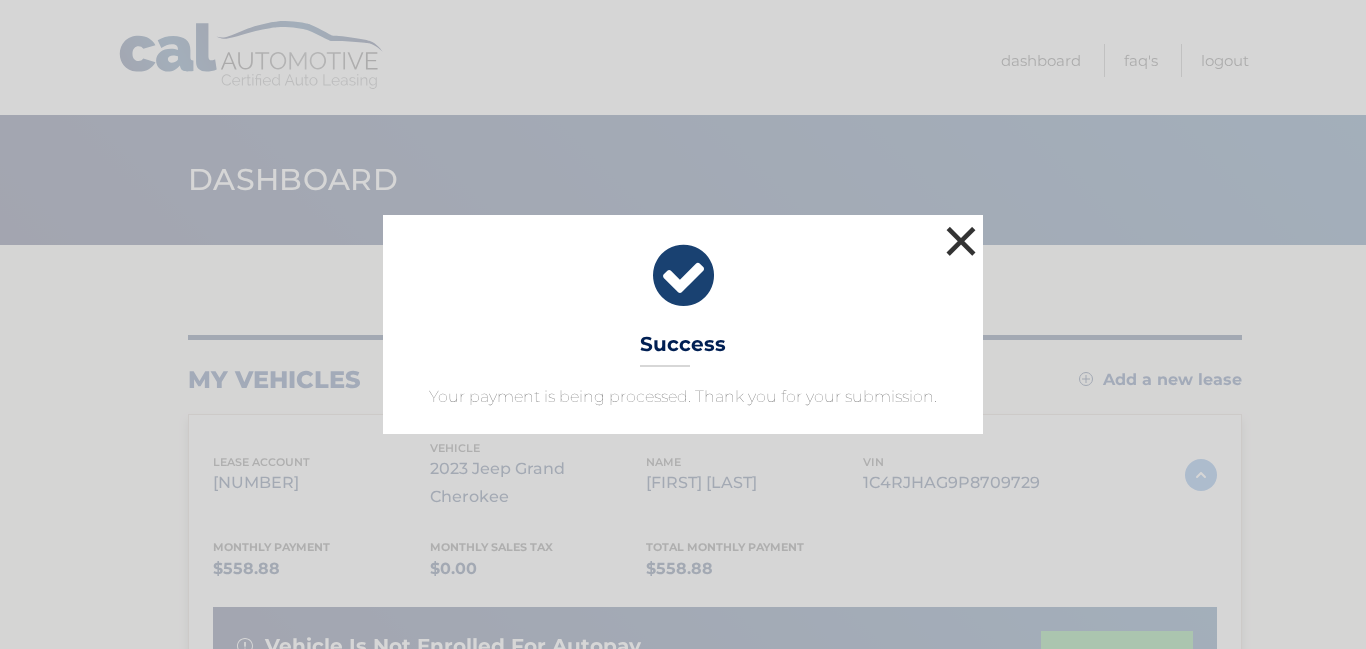 click on "×" at bounding box center [961, 241] 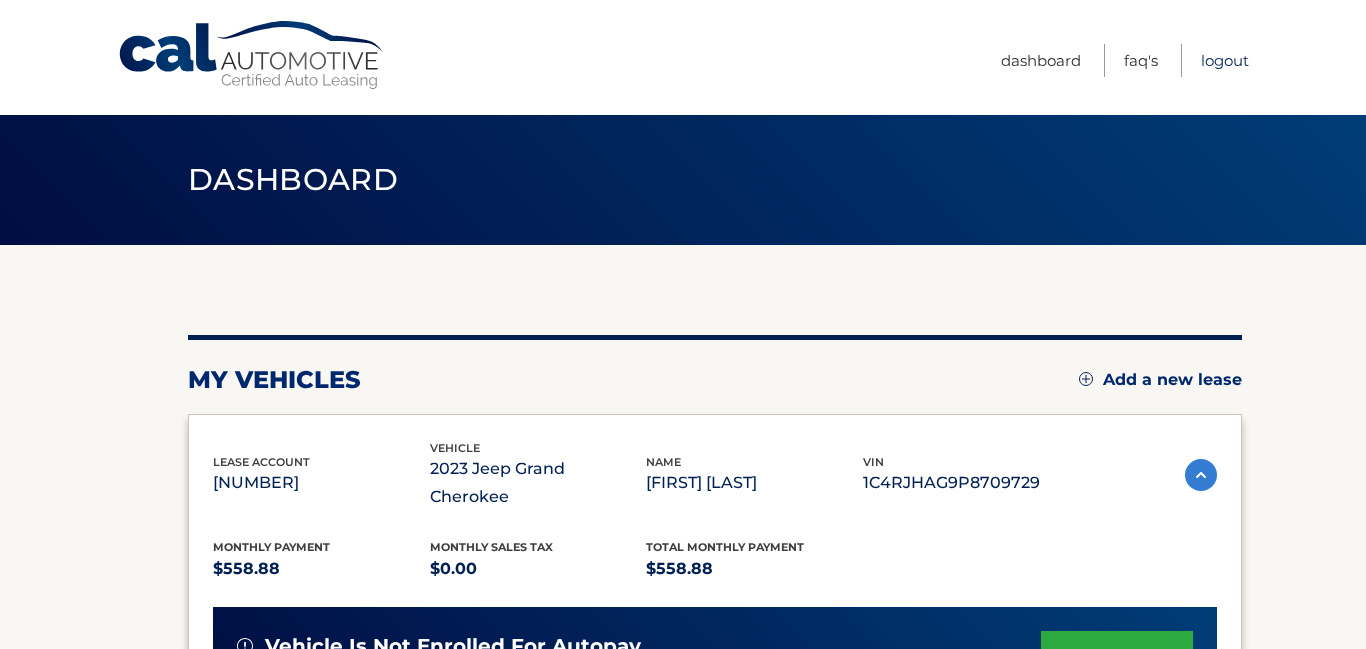click on "Logout" at bounding box center [1225, 60] 